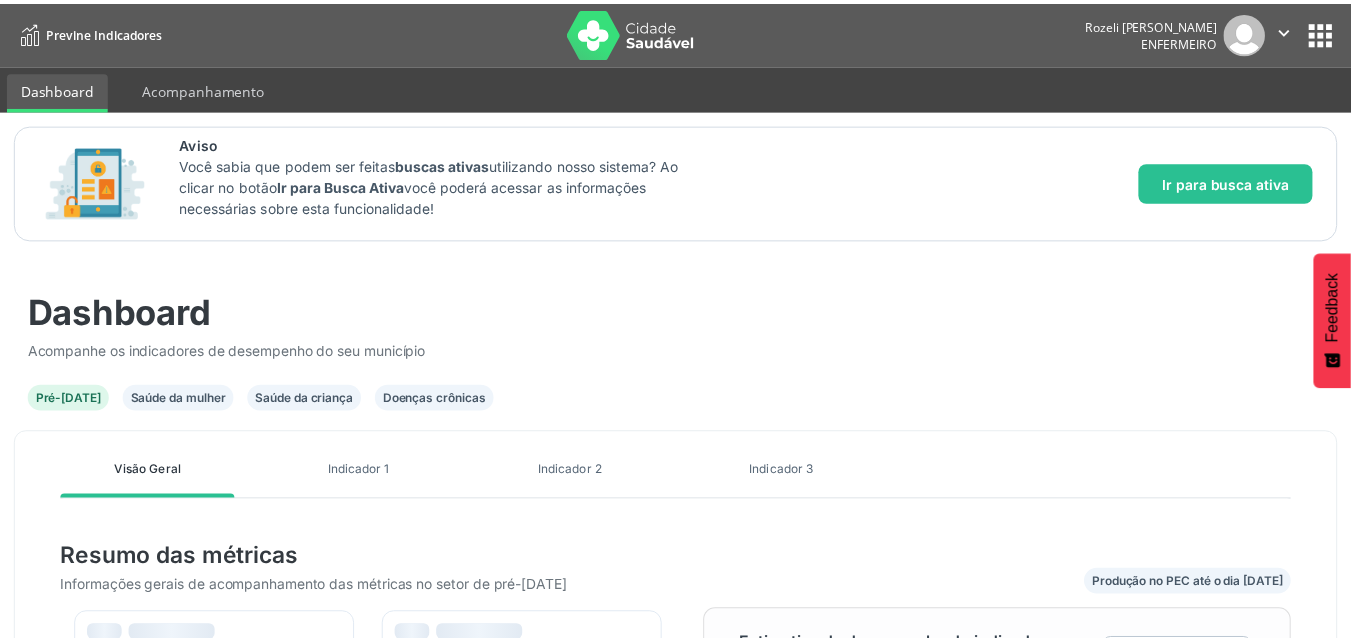 scroll, scrollTop: 0, scrollLeft: 0, axis: both 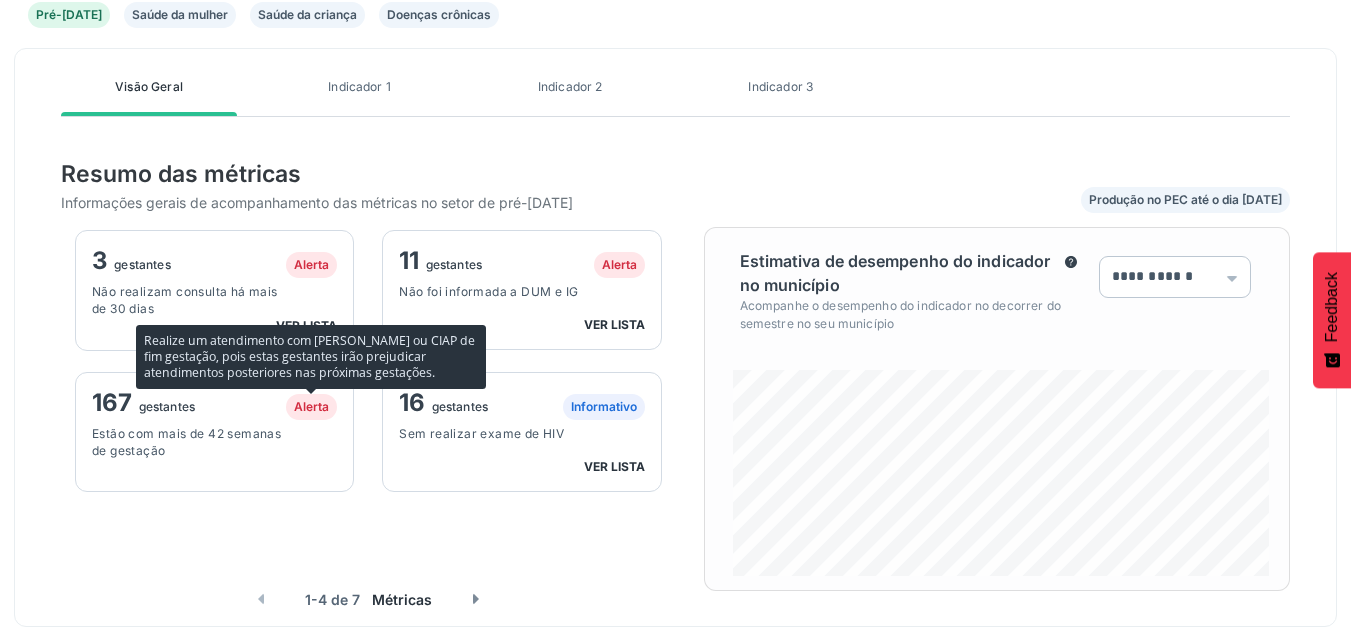 click on "Alerta" at bounding box center (311, 406) 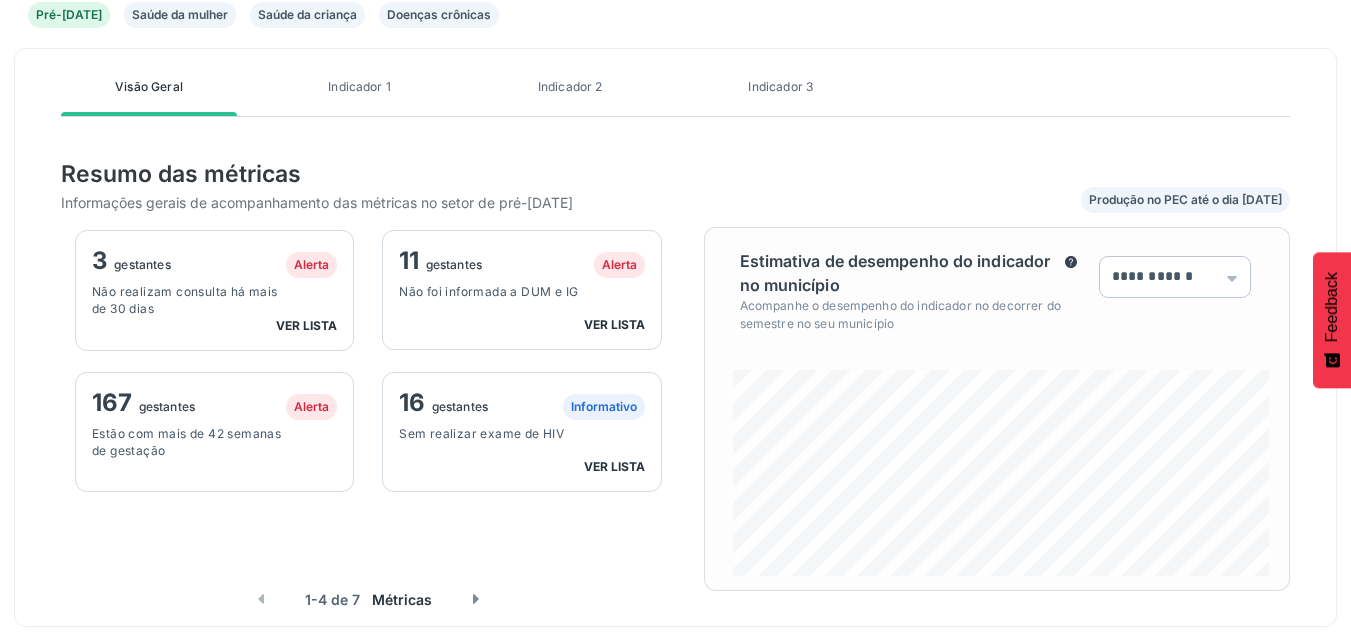click on "ver lista" at bounding box center (614, 466) 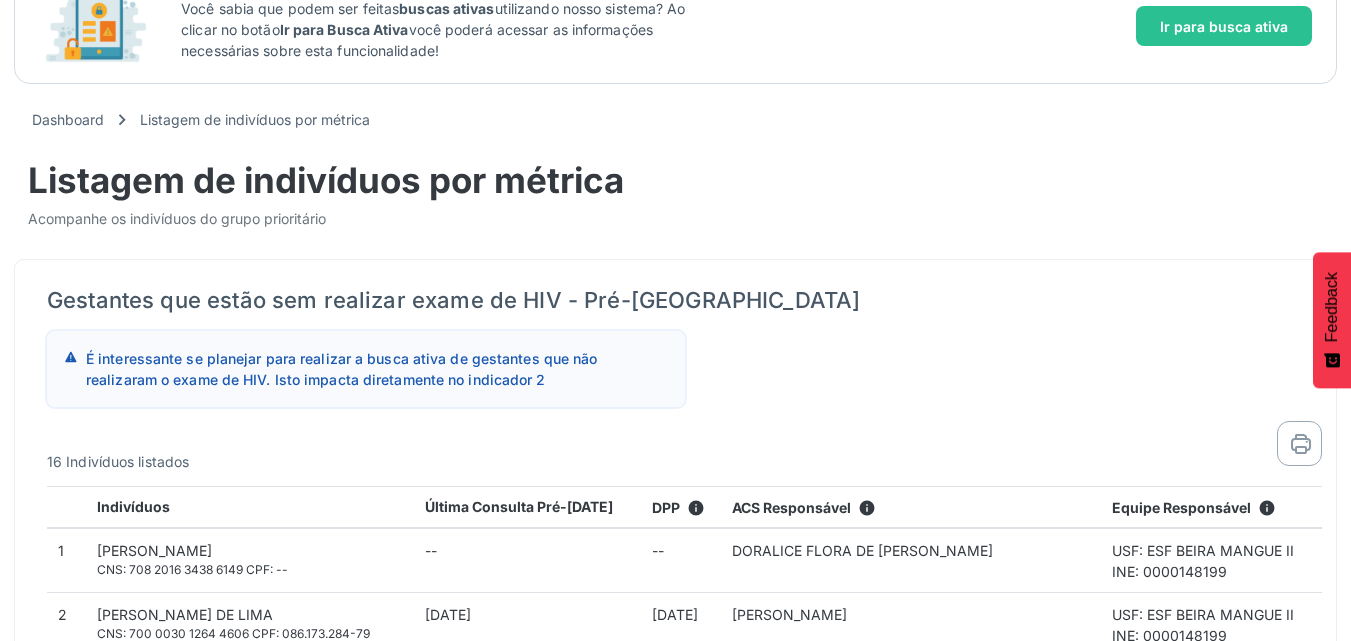 scroll, scrollTop: 383, scrollLeft: 0, axis: vertical 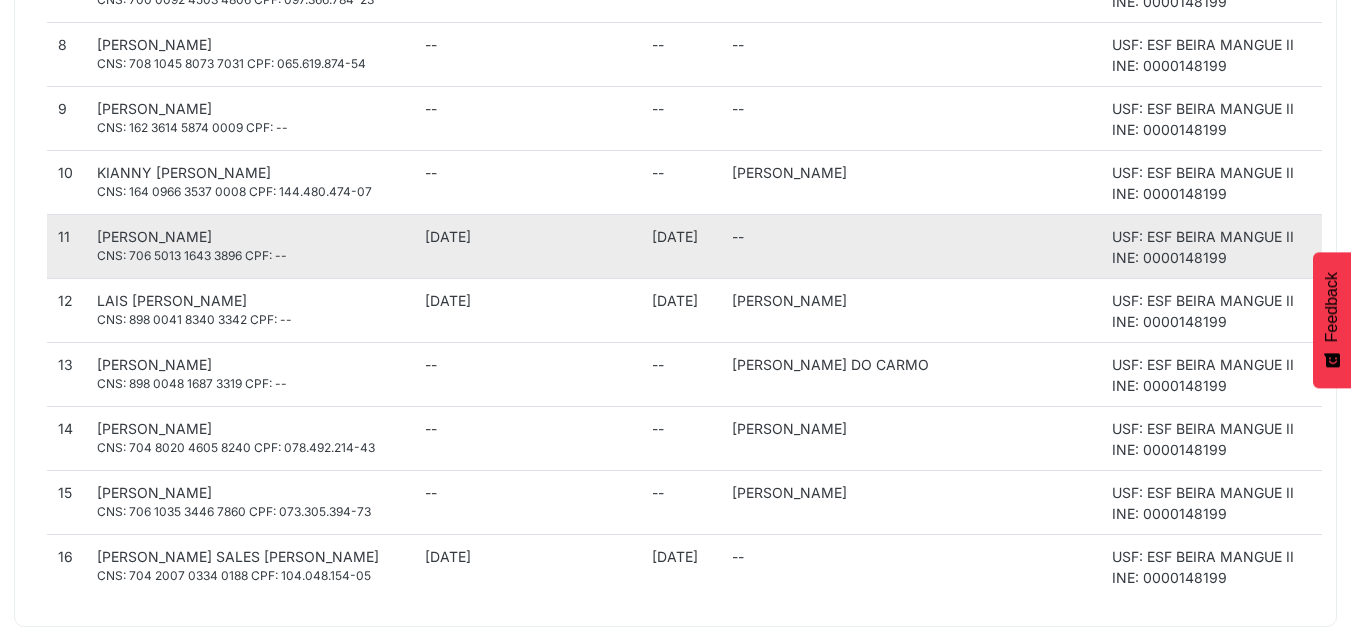 click on "[DATE]" at bounding box center (528, 247) 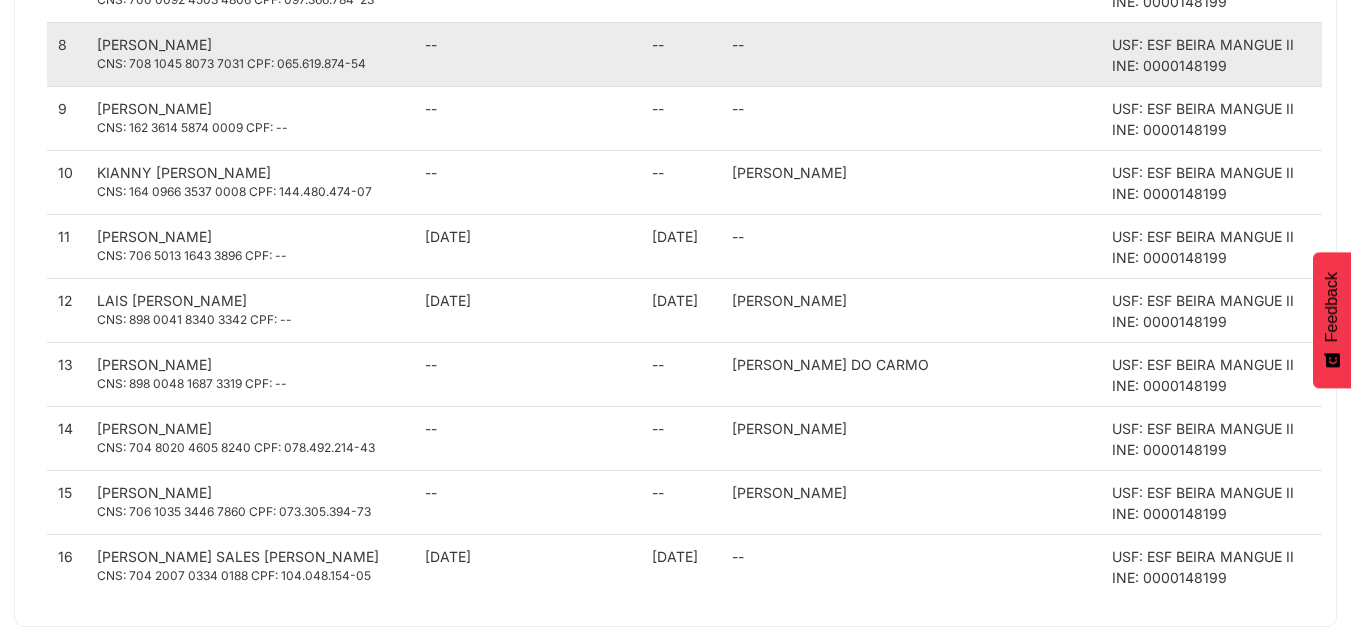click on "[PERSON_NAME]
CNS: 708 1045 8073 7031
CPF: 065.619.874-54" at bounding box center (250, 55) 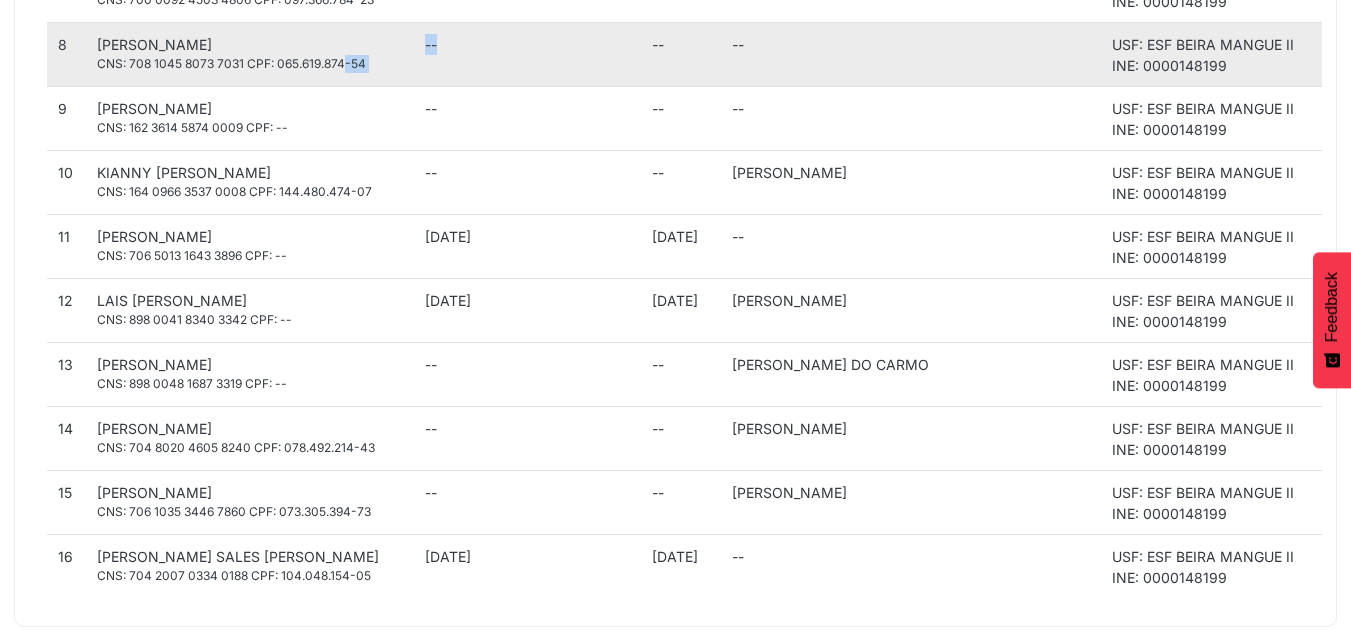 drag, startPoint x: 301, startPoint y: 62, endPoint x: 697, endPoint y: 59, distance: 396.01135 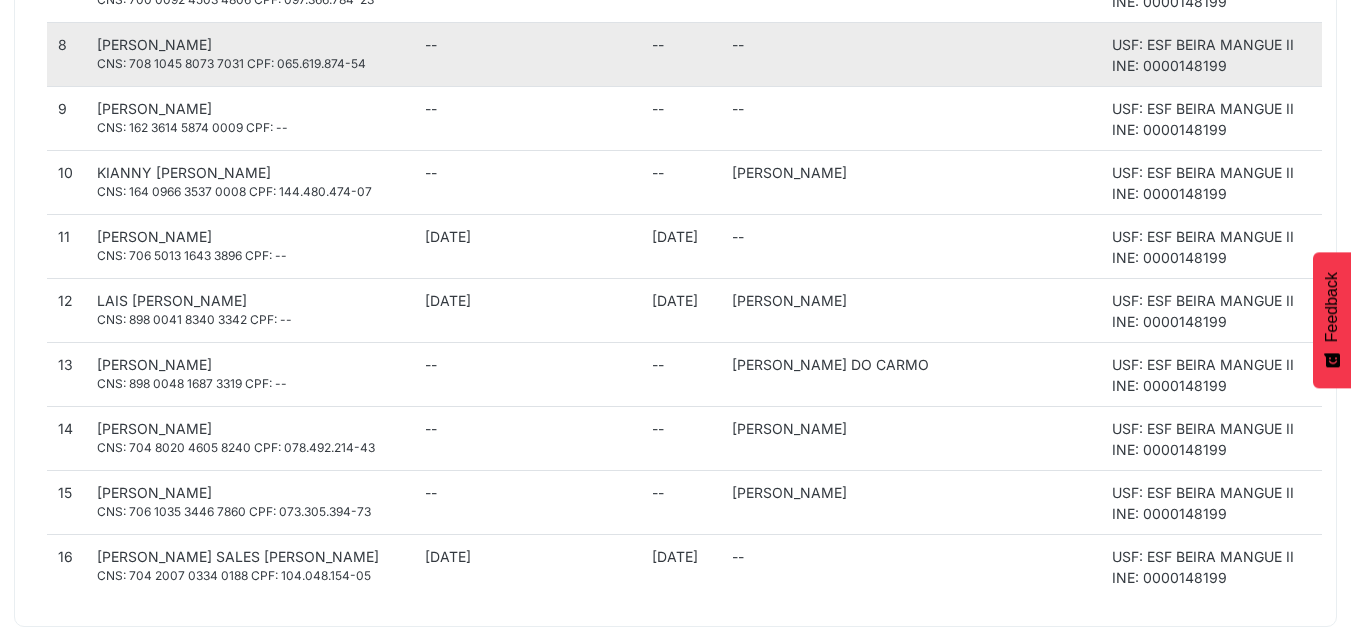 click on "--" at bounding box center (912, 55) 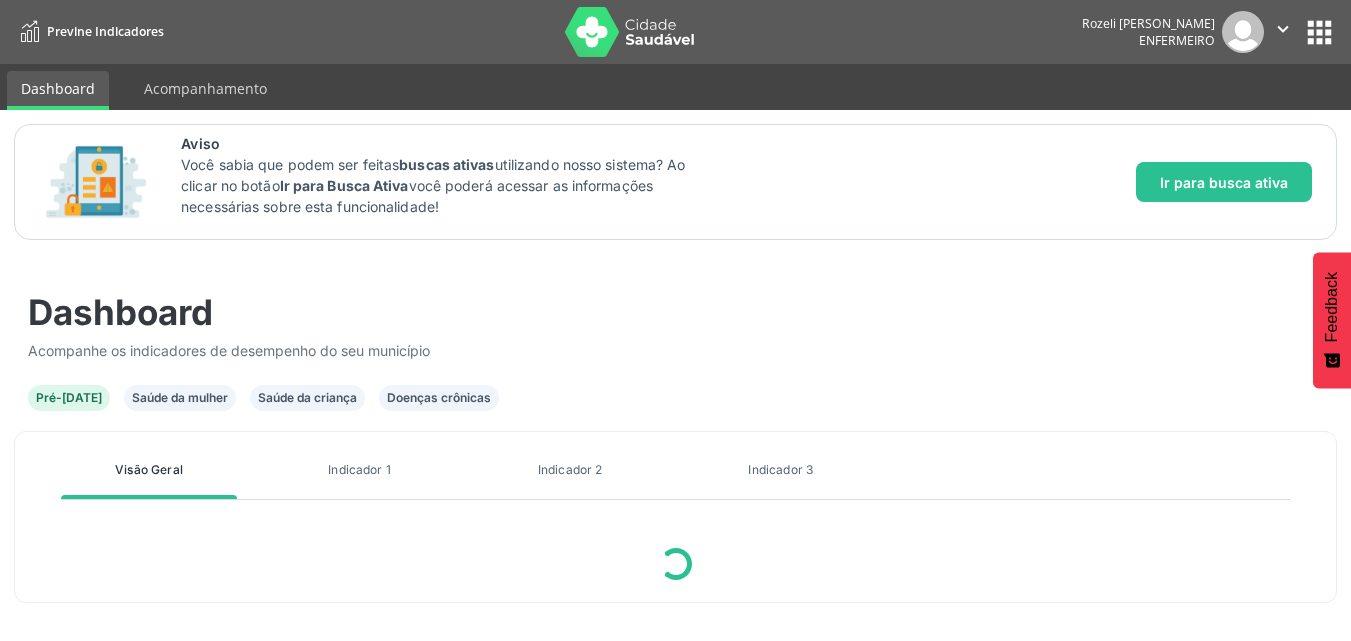 scroll, scrollTop: 0, scrollLeft: 0, axis: both 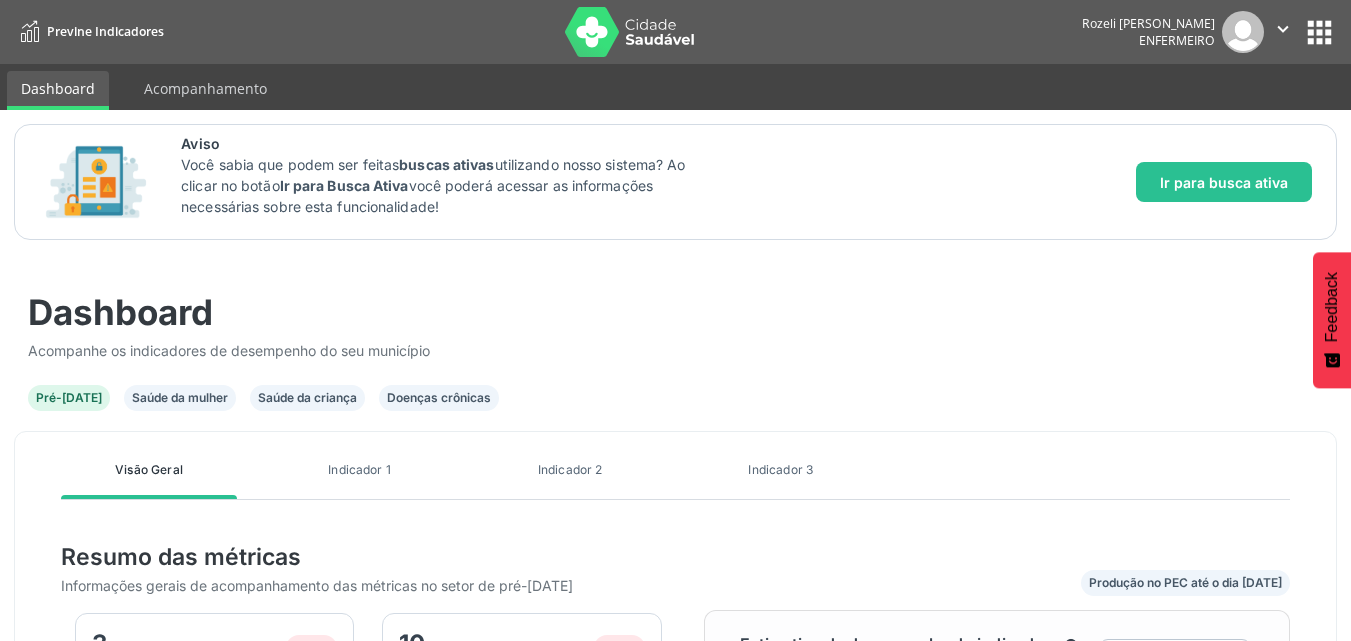 click on "Indicador 1" at bounding box center [360, 470] 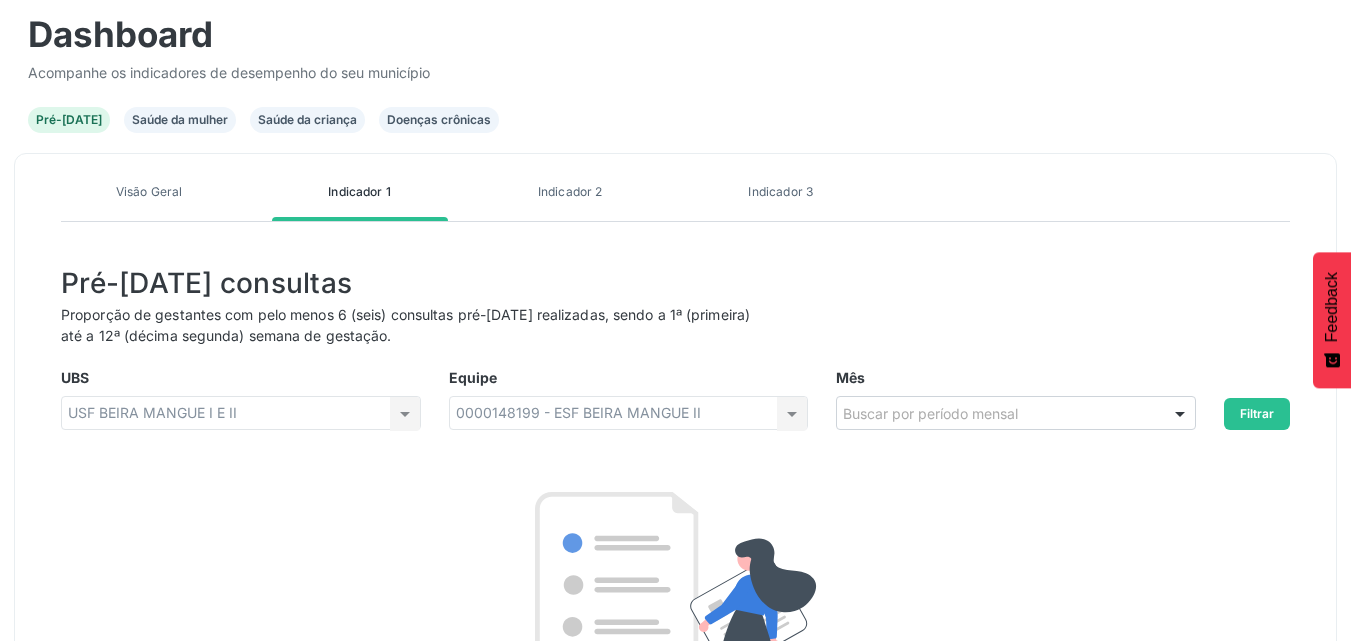 scroll, scrollTop: 280, scrollLeft: 0, axis: vertical 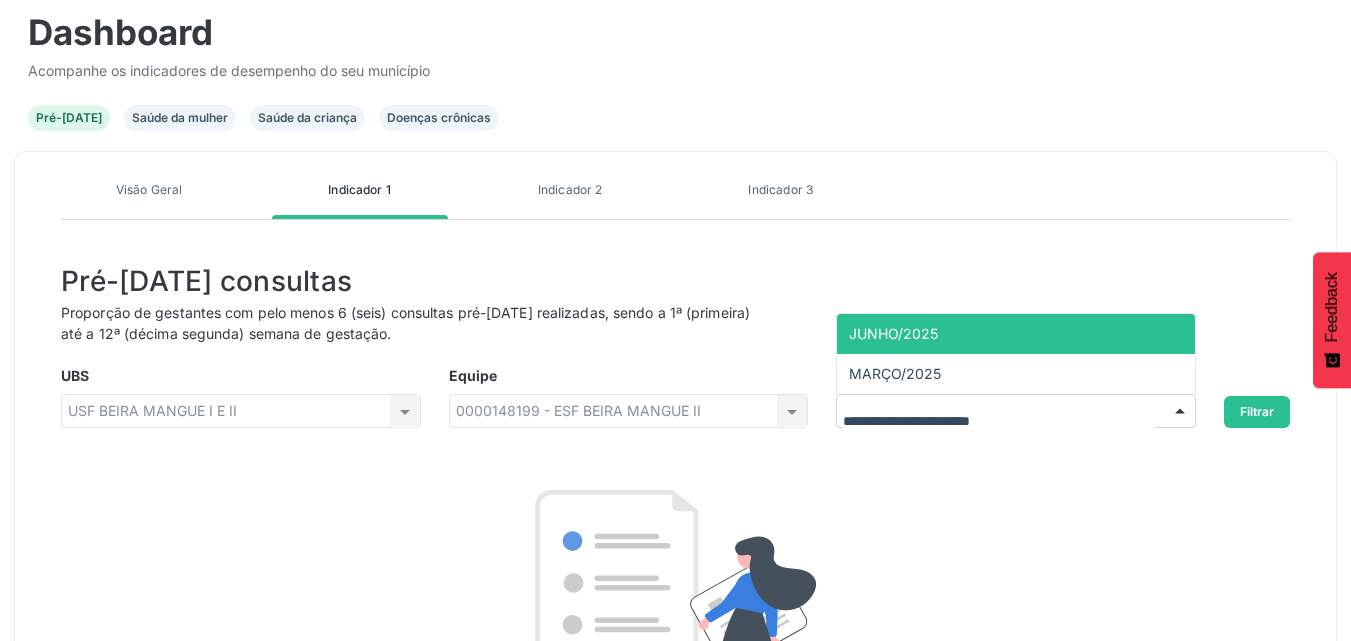 click at bounding box center (1180, 412) 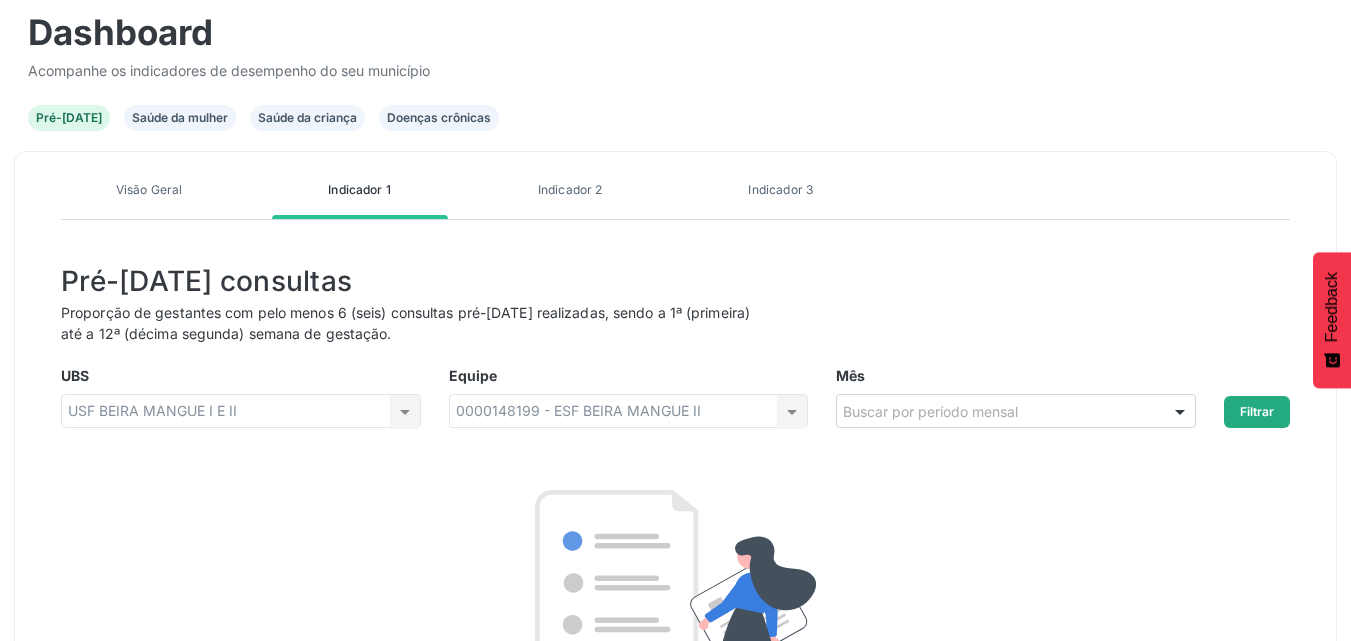 click on "Filtrar" at bounding box center [1257, 412] 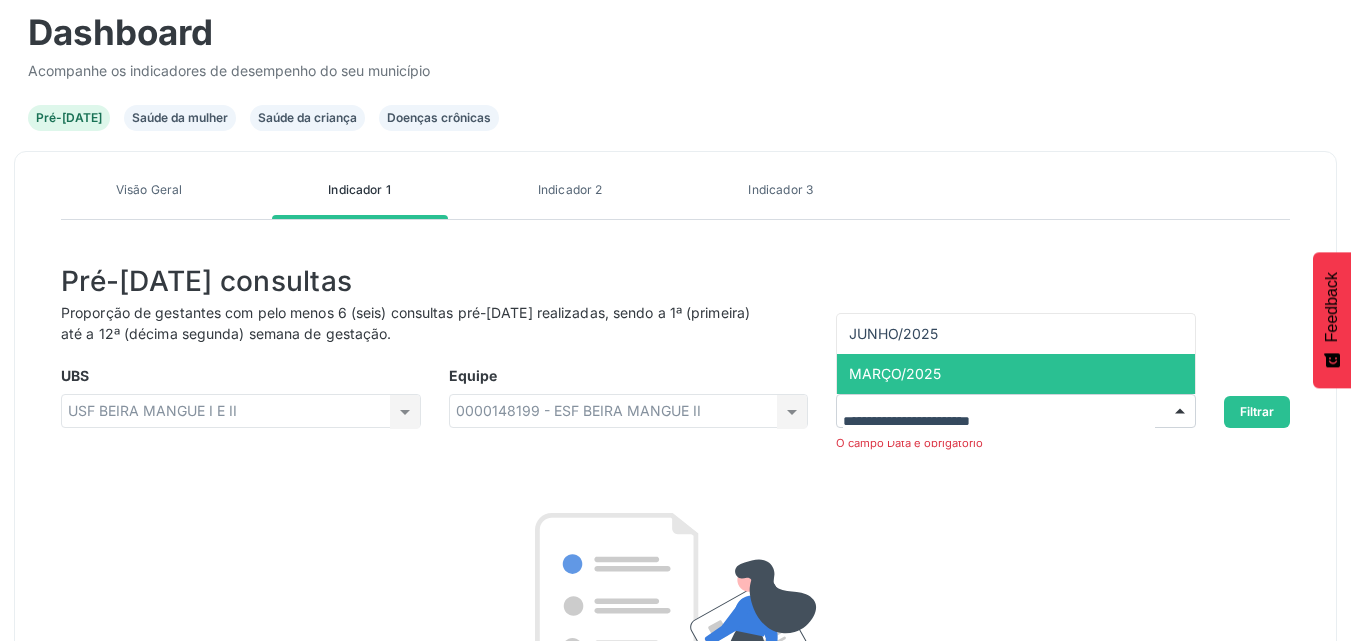 click on "MARÇO/2025" at bounding box center [1016, 374] 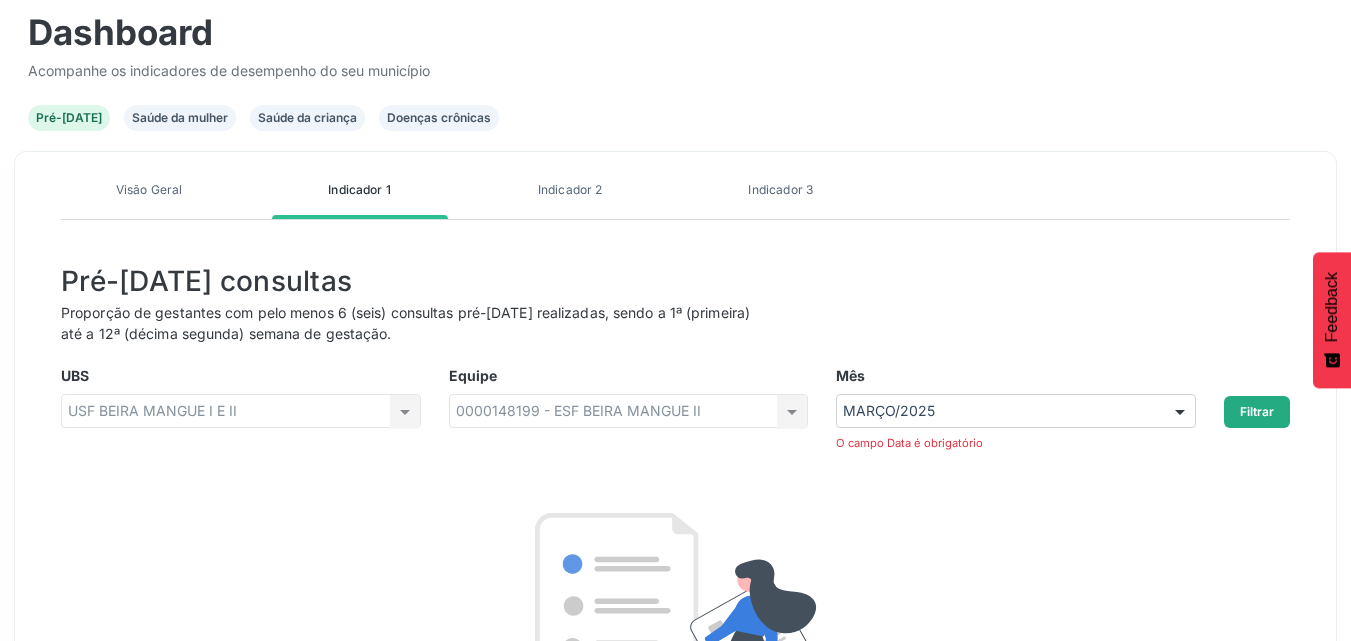 click on "Filtrar" at bounding box center (1257, 412) 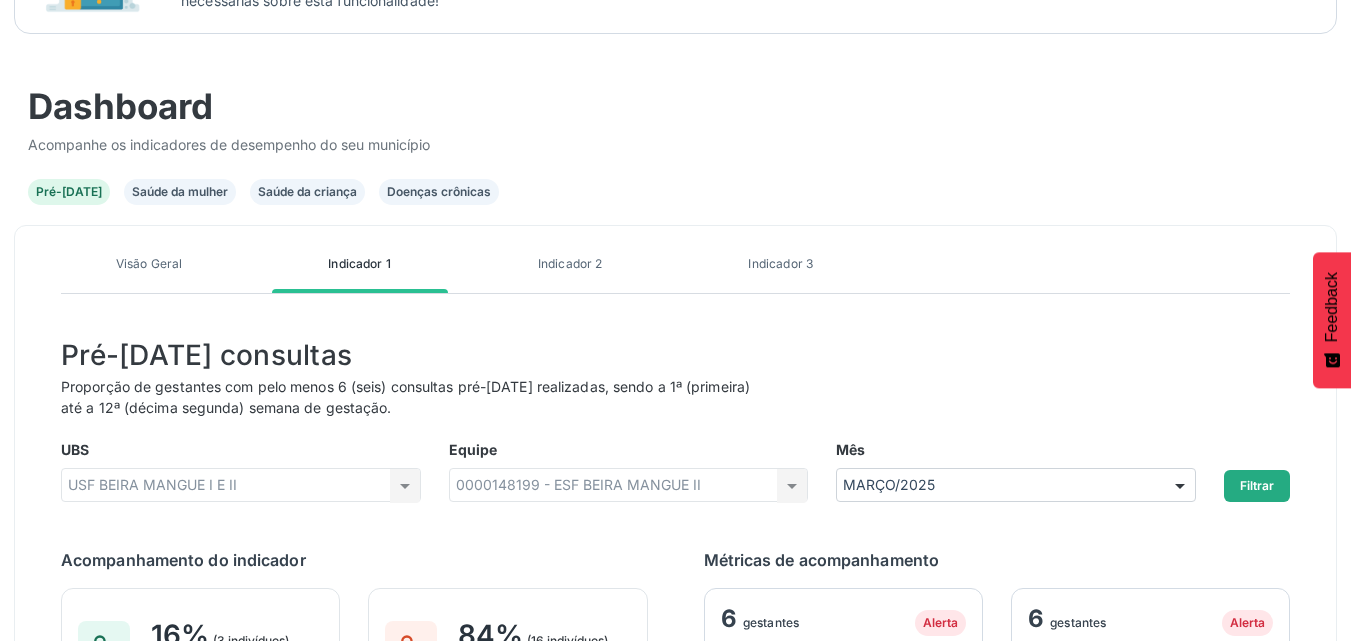 scroll, scrollTop: 280, scrollLeft: 0, axis: vertical 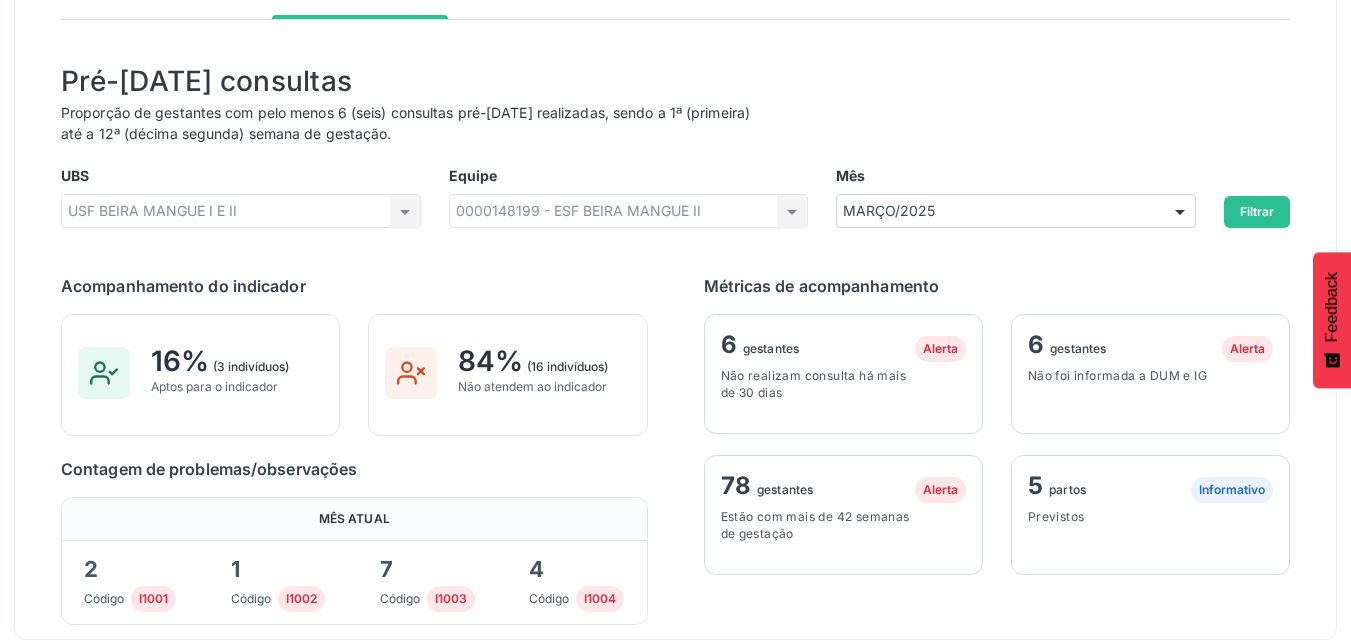 click on "Previstos" at bounding box center [1126, 516] 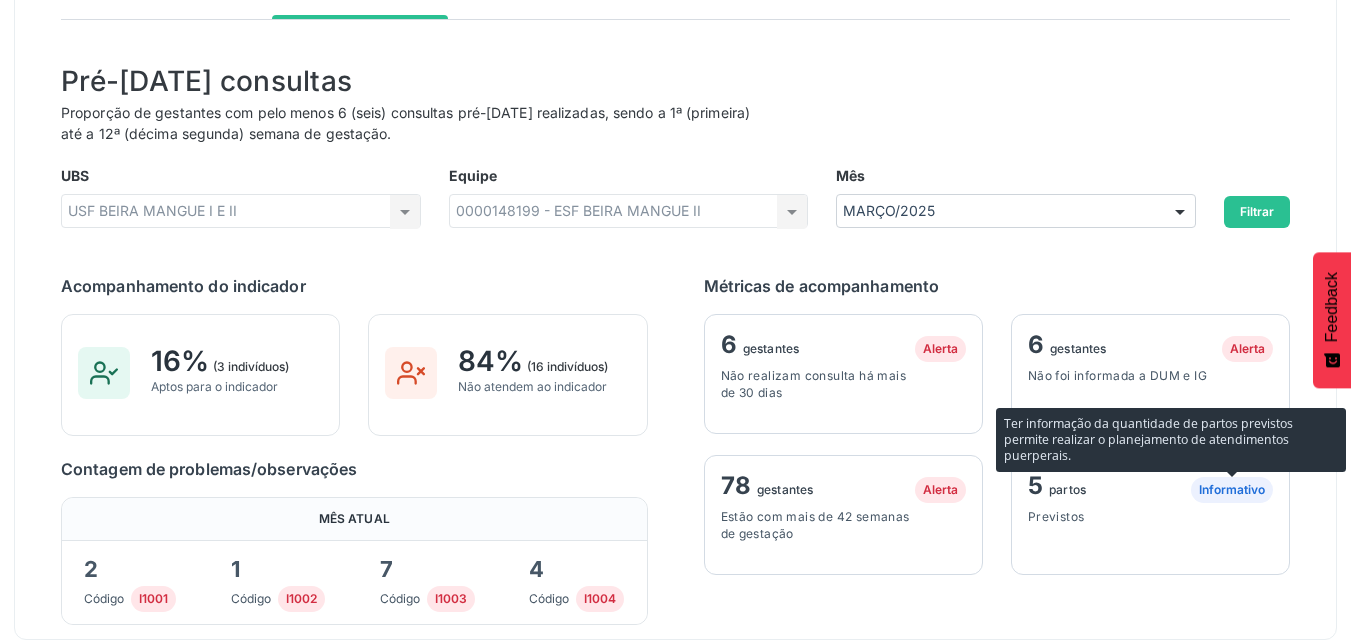 click on "Informativo" at bounding box center [1232, 490] 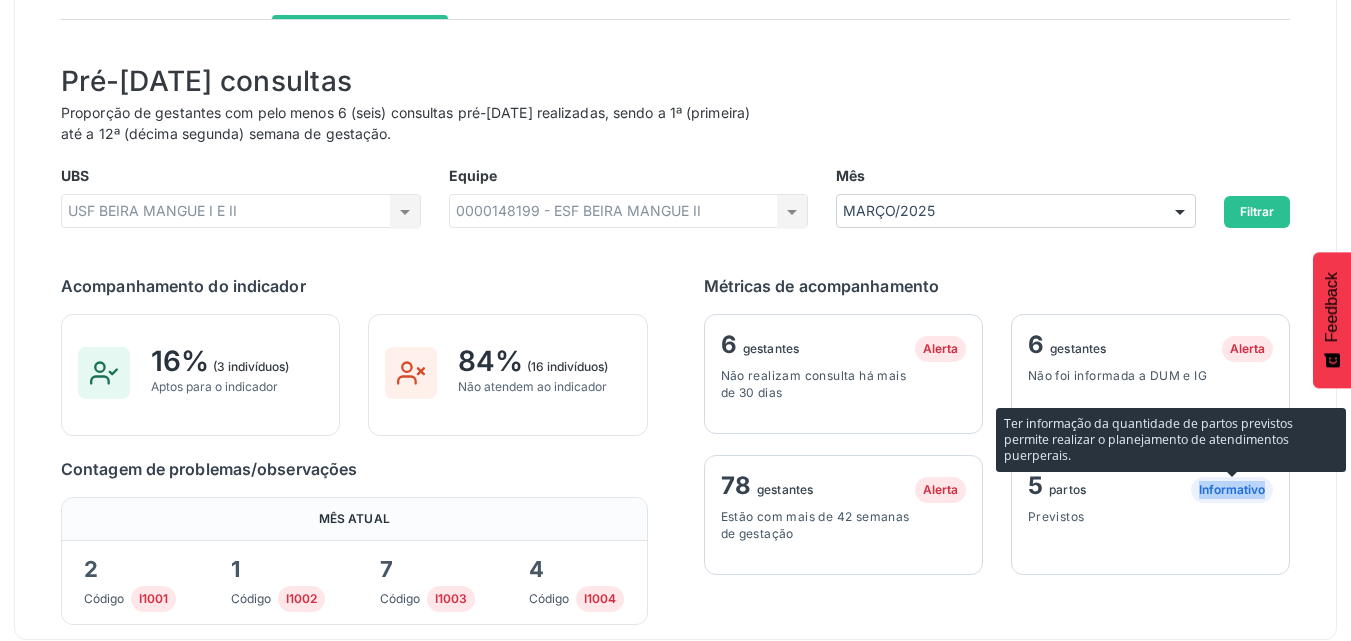click on "Informativo" at bounding box center (1232, 490) 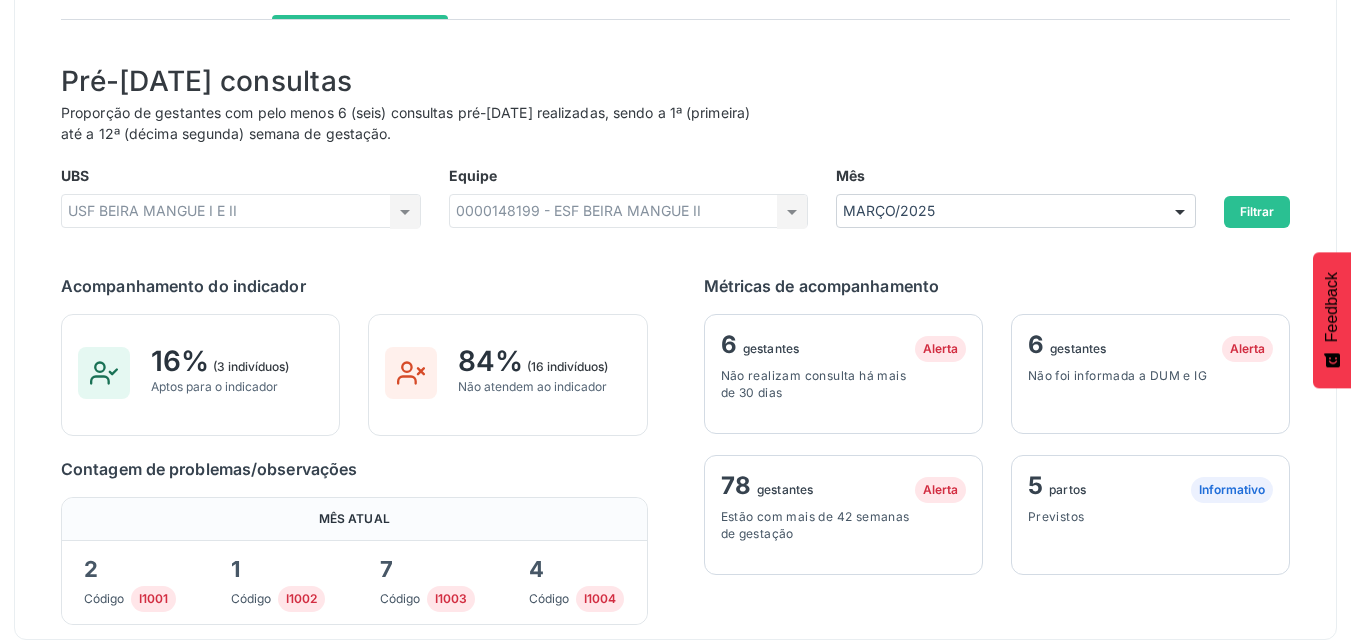 click on "Previstos" at bounding box center [1126, 516] 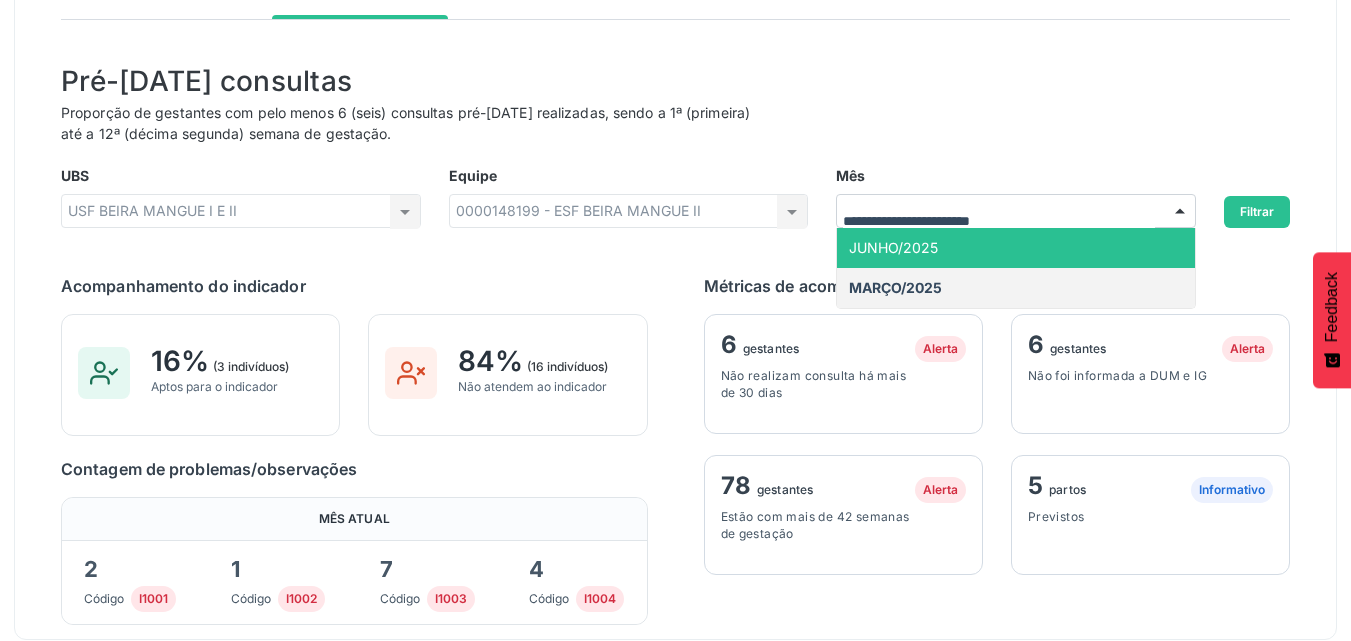 click on "JUNHO/2025" at bounding box center [1016, 248] 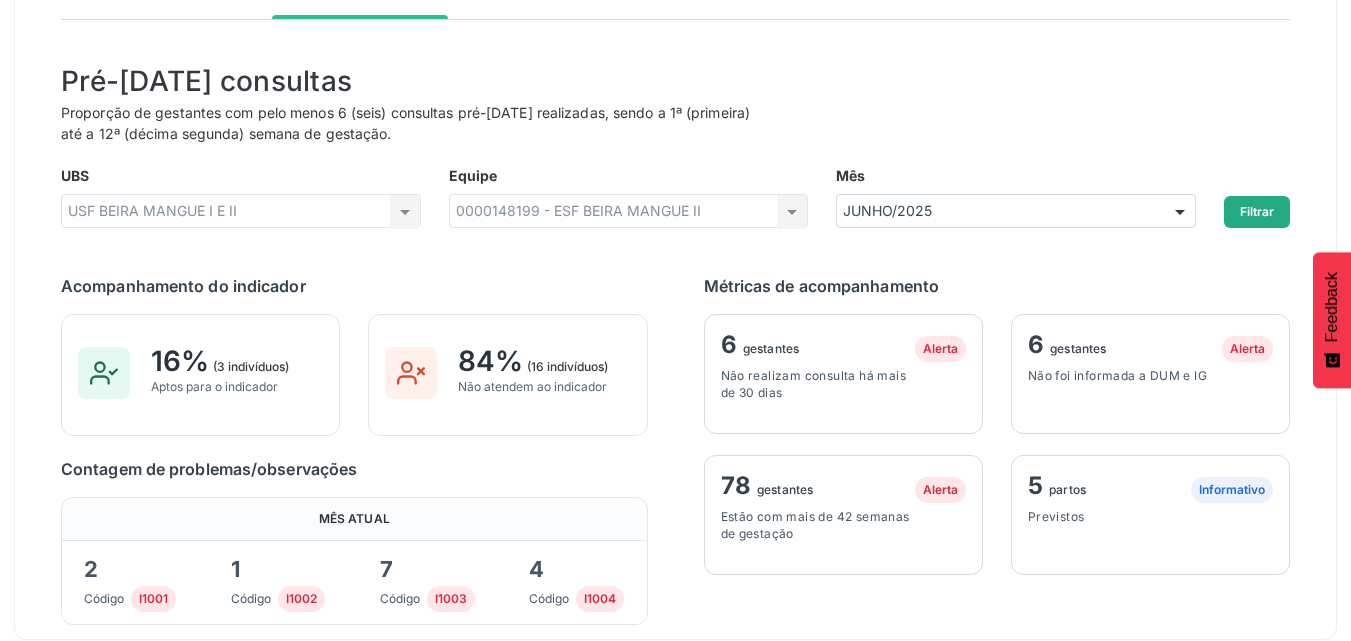 click on "Filtrar" at bounding box center (1257, 212) 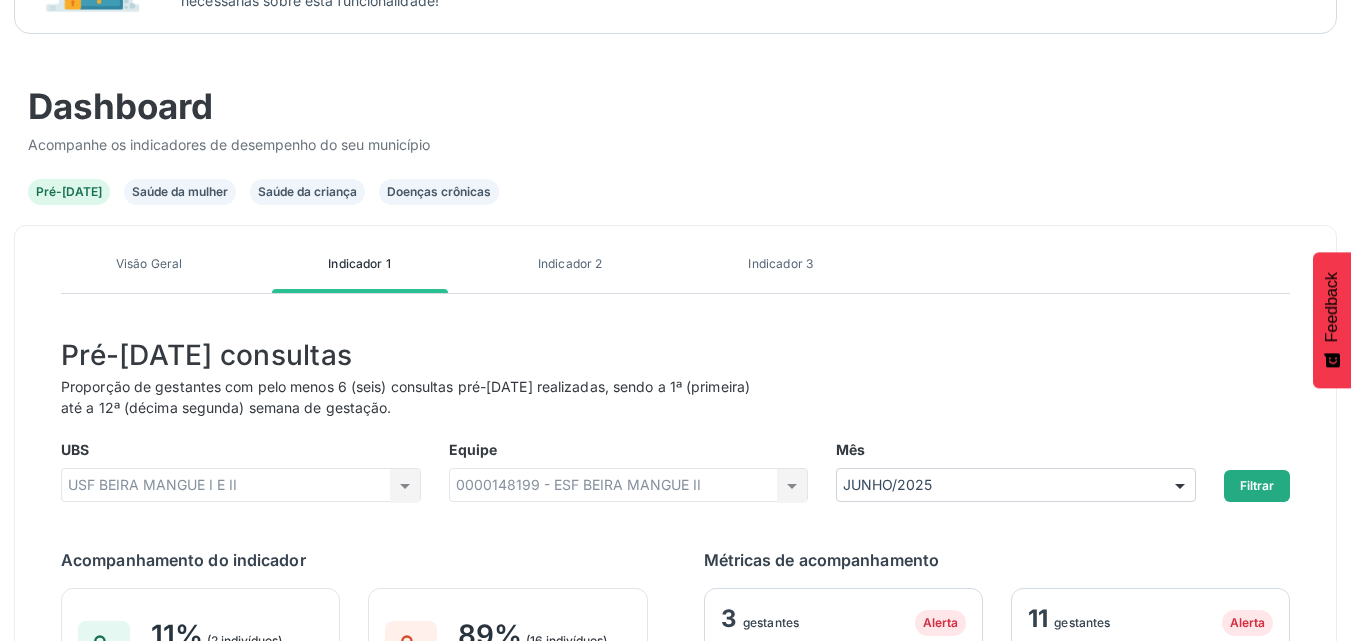 scroll, scrollTop: 480, scrollLeft: 0, axis: vertical 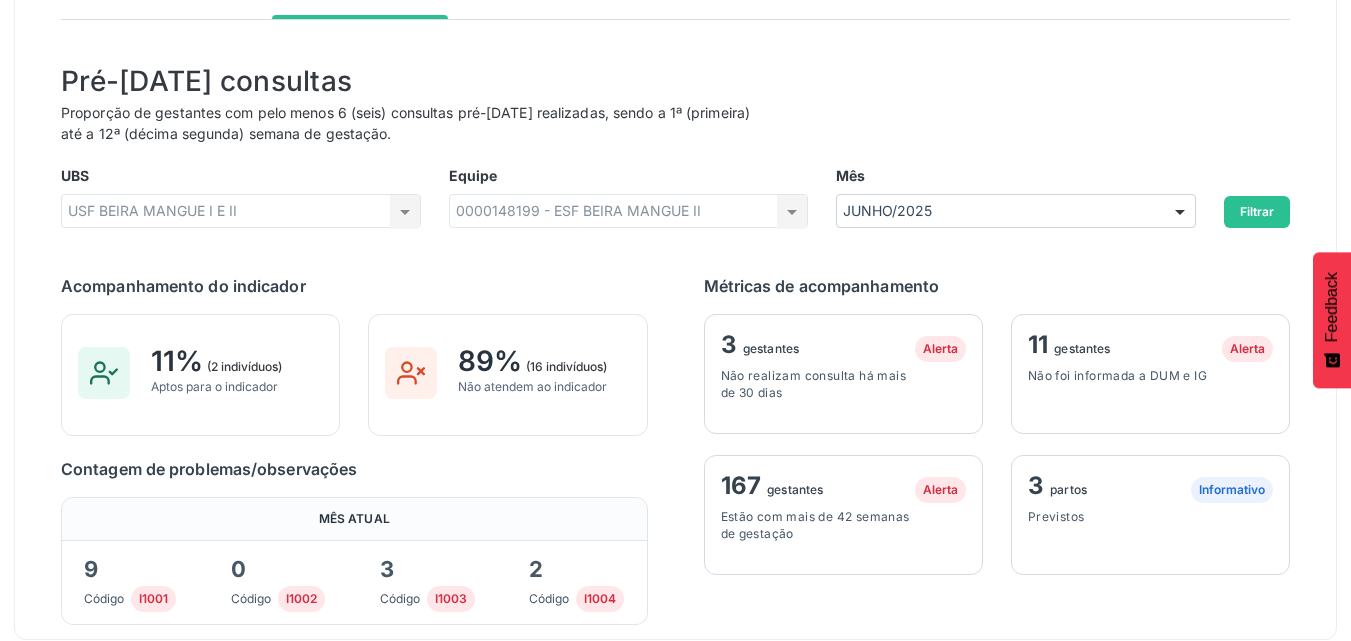 click on "0000148199 - ESF BEIRA MANGUE II         Todas as equipes   0000148199 - ESF BEIRA MANGUE II
Nenhum resultado encontrado para: "   "
Não há nenhuma opção para ser exibida." at bounding box center [629, 211] 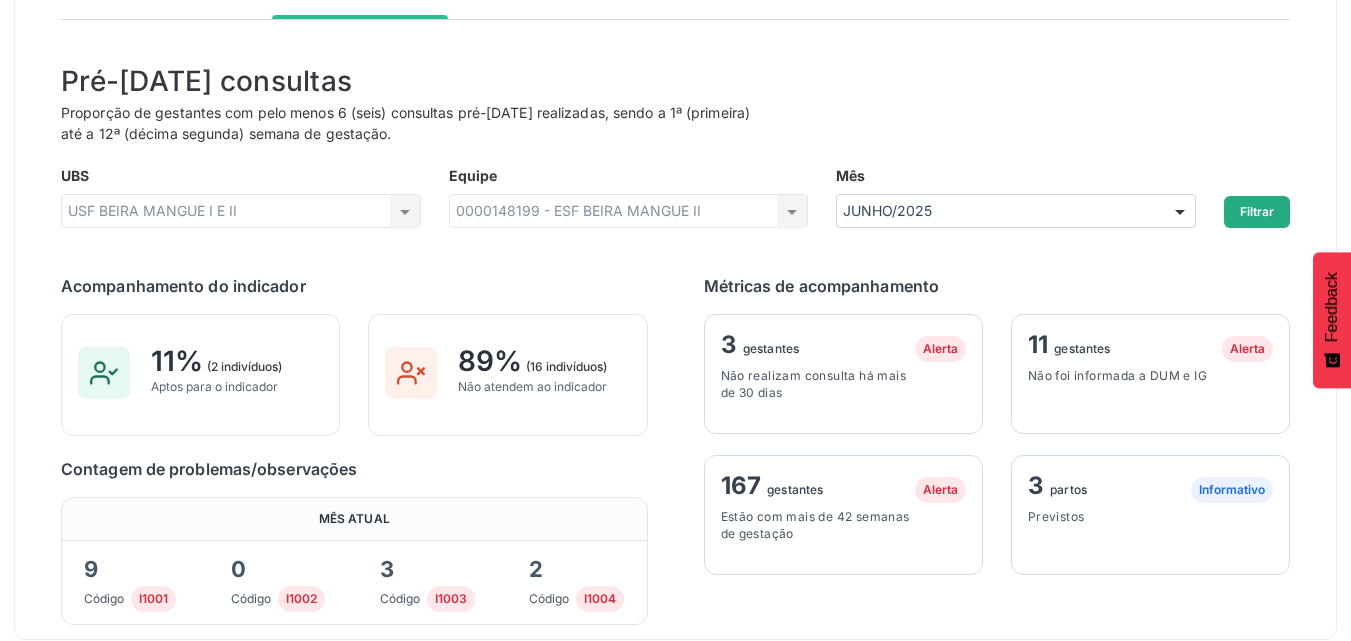click on "Filtrar" at bounding box center [1257, 212] 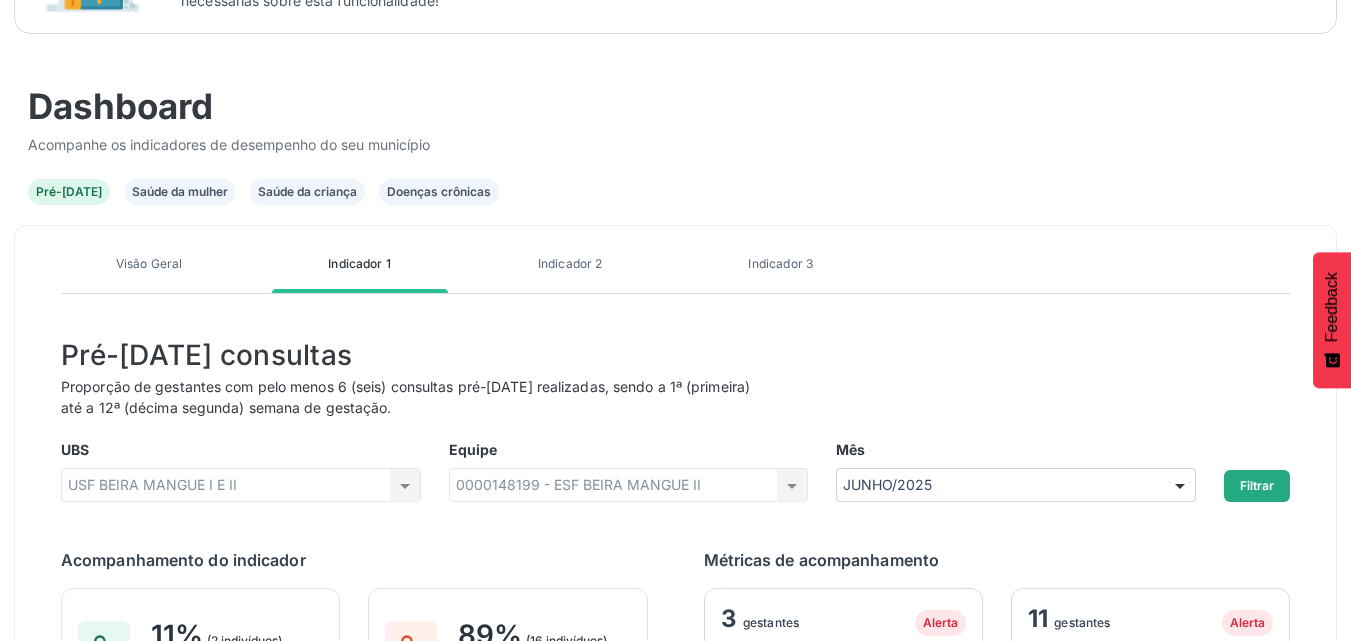 scroll, scrollTop: 480, scrollLeft: 0, axis: vertical 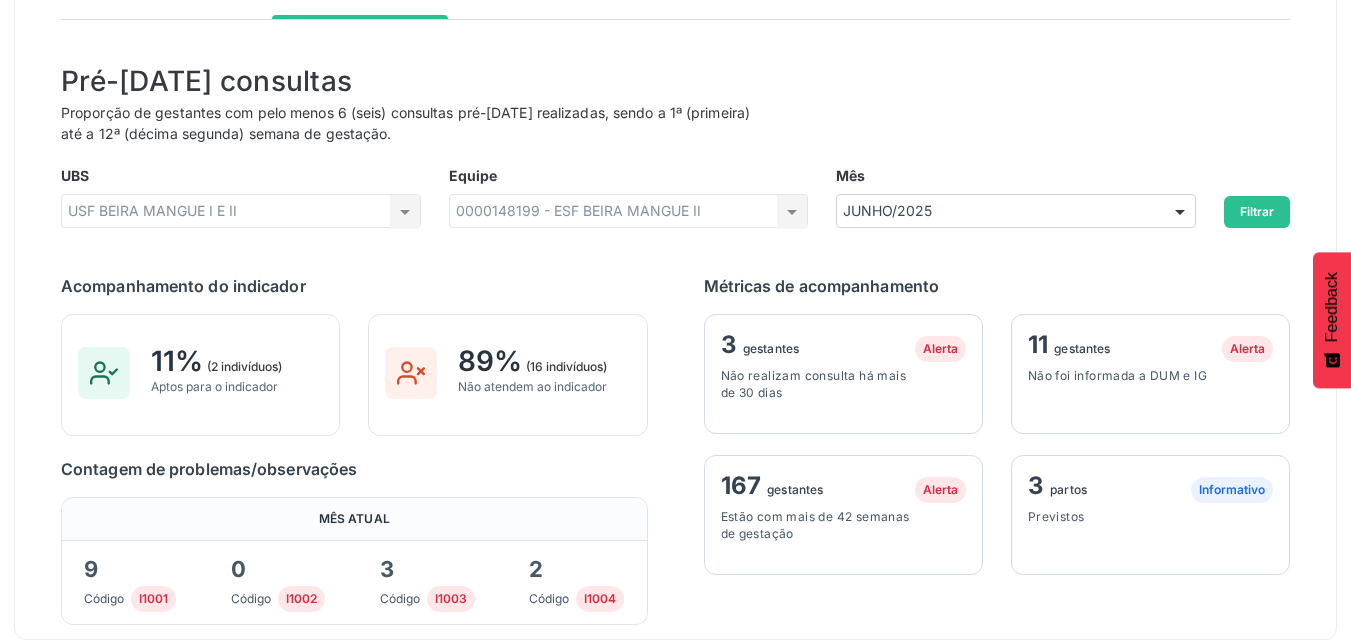 drag, startPoint x: 1256, startPoint y: 210, endPoint x: 1185, endPoint y: 214, distance: 71.11259 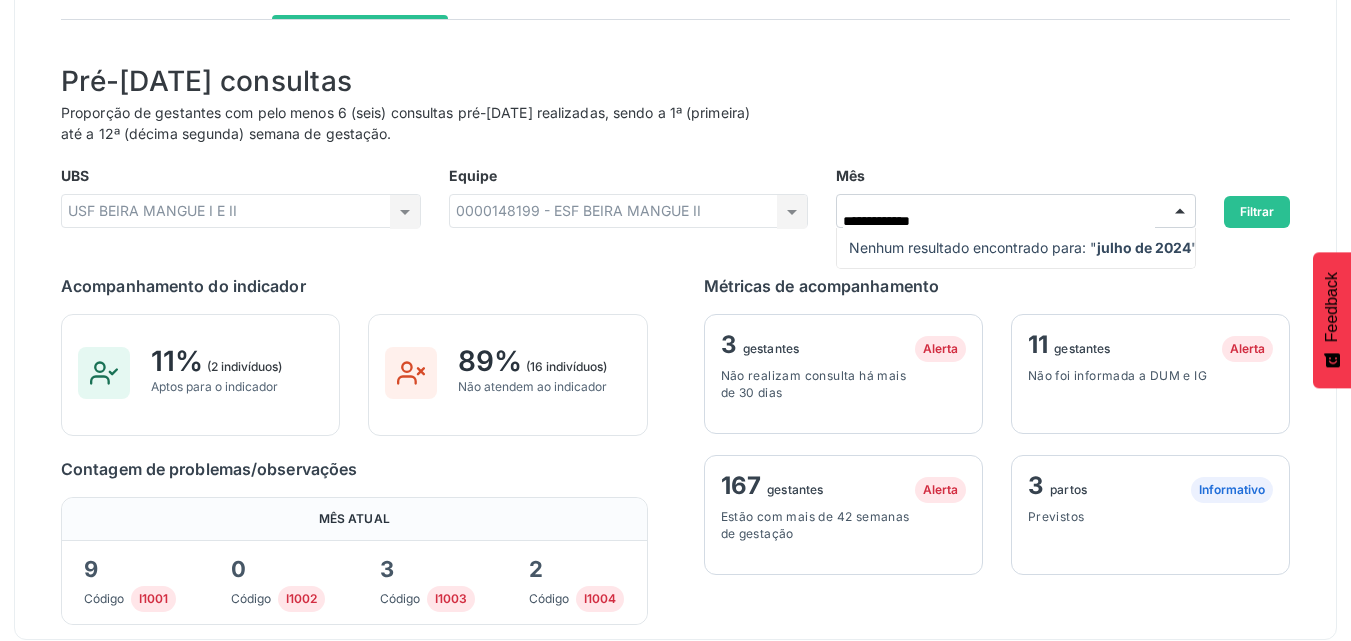 click on "julho de 2024" at bounding box center [1144, 247] 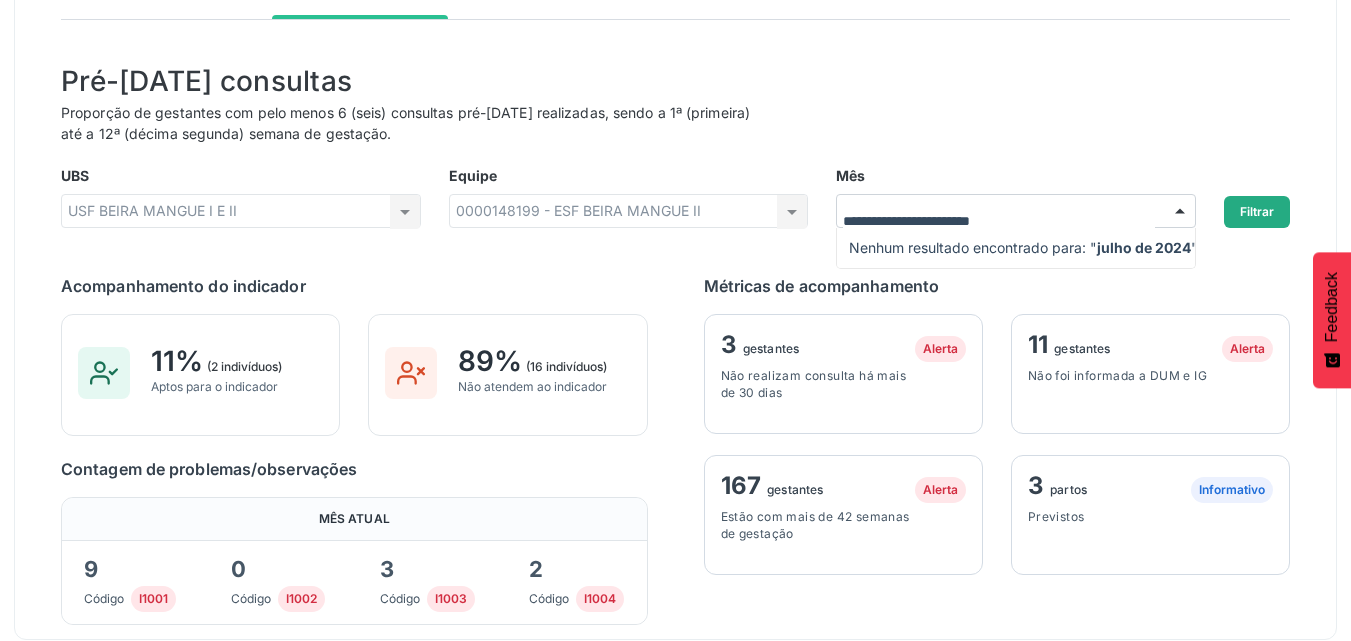 click on "Filtrar" at bounding box center [1257, 212] 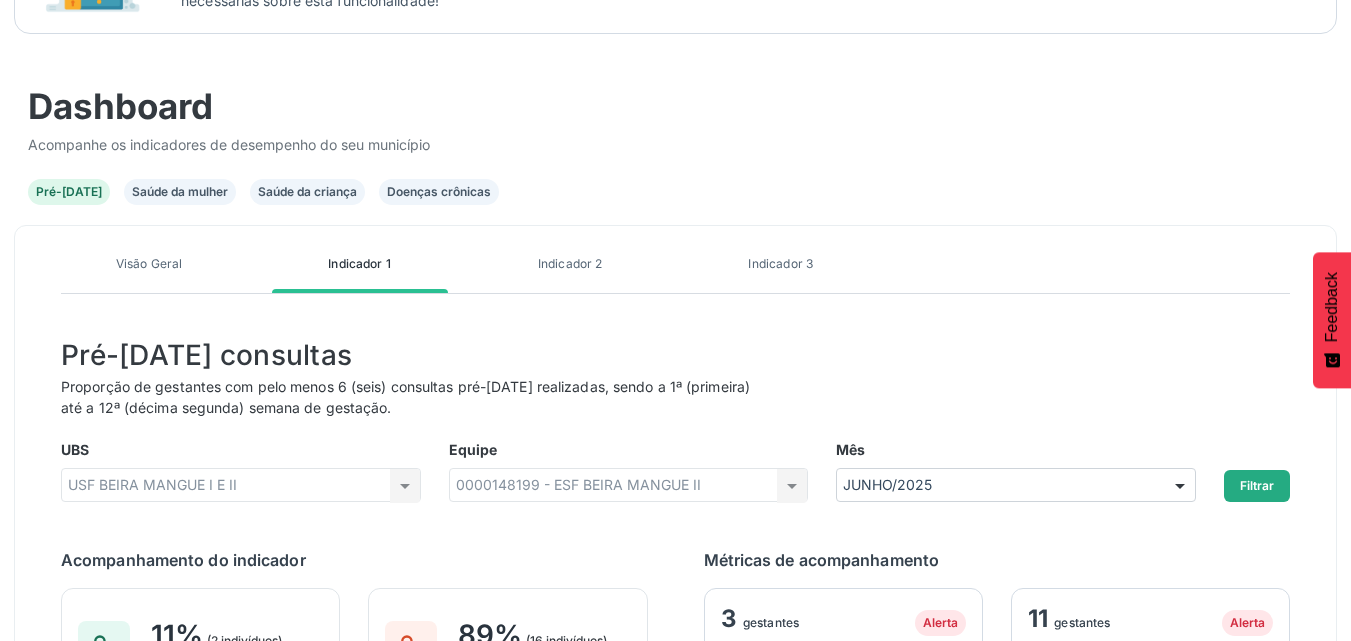 scroll, scrollTop: 480, scrollLeft: 0, axis: vertical 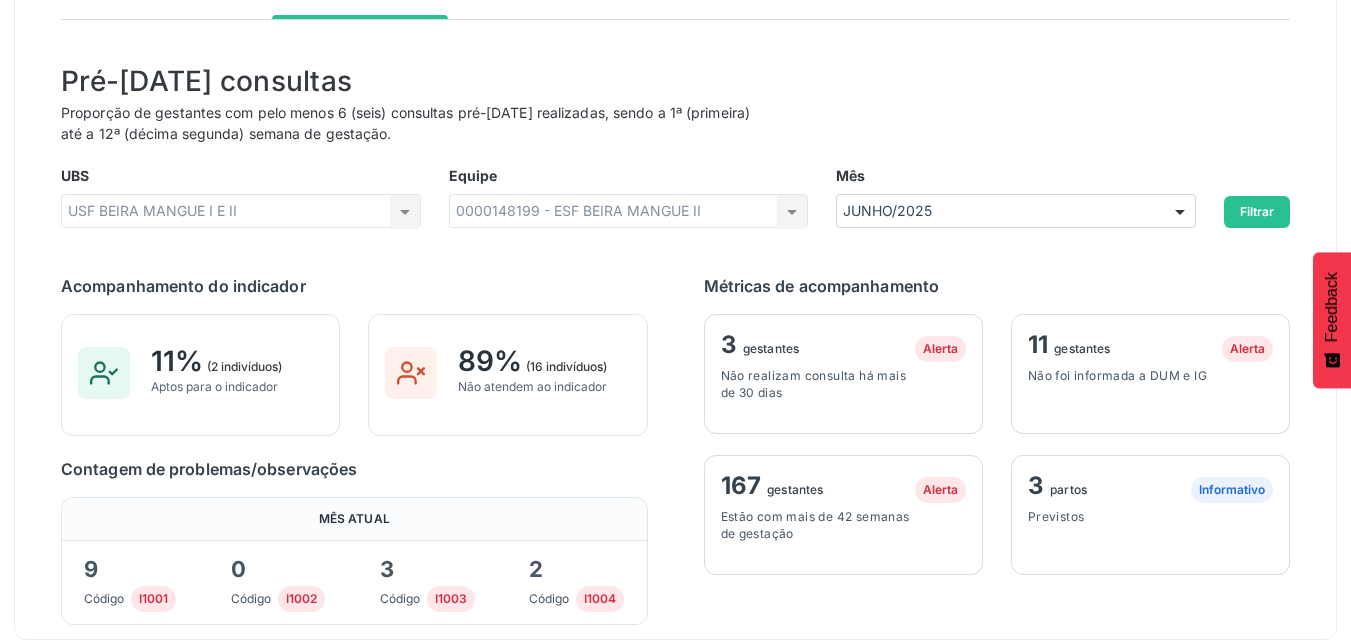 click at bounding box center (1180, 212) 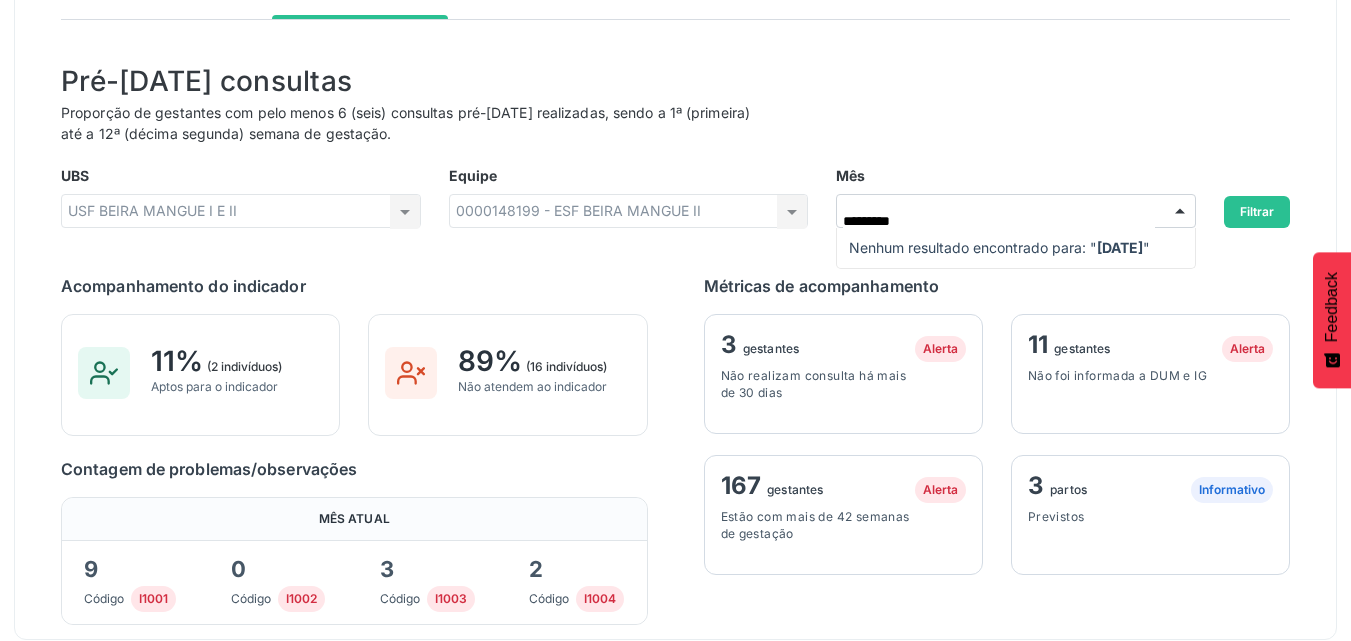 type on "**********" 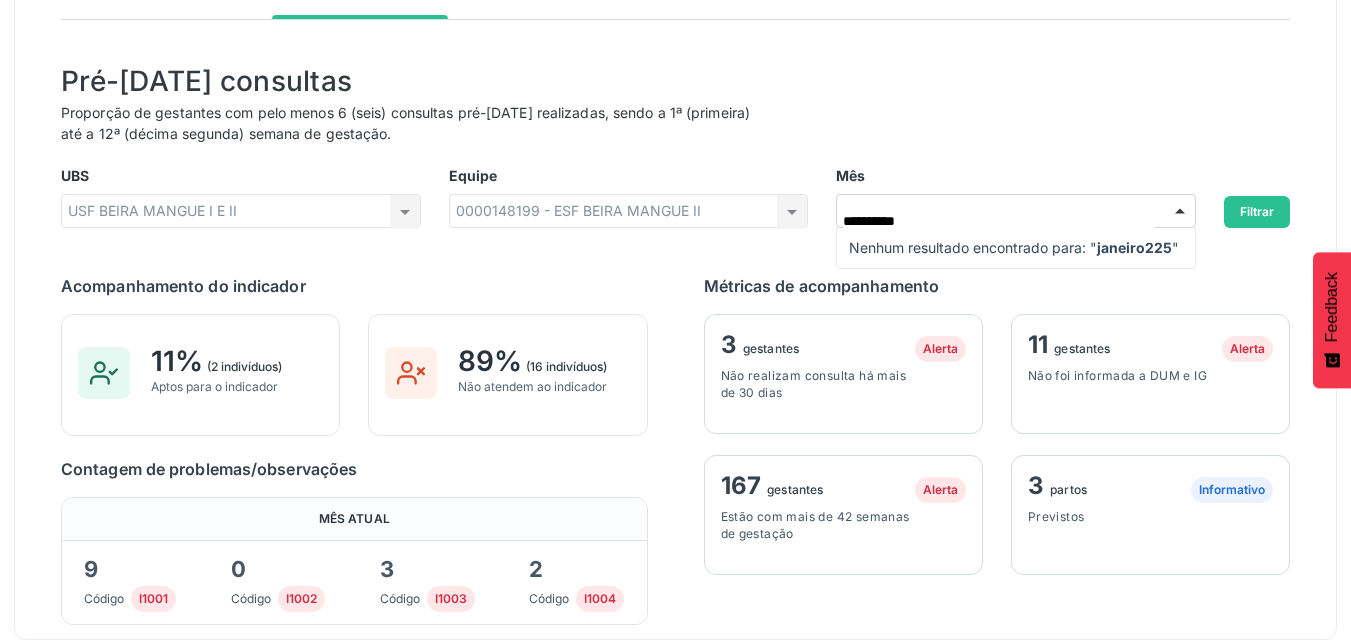 scroll, scrollTop: 0, scrollLeft: 0, axis: both 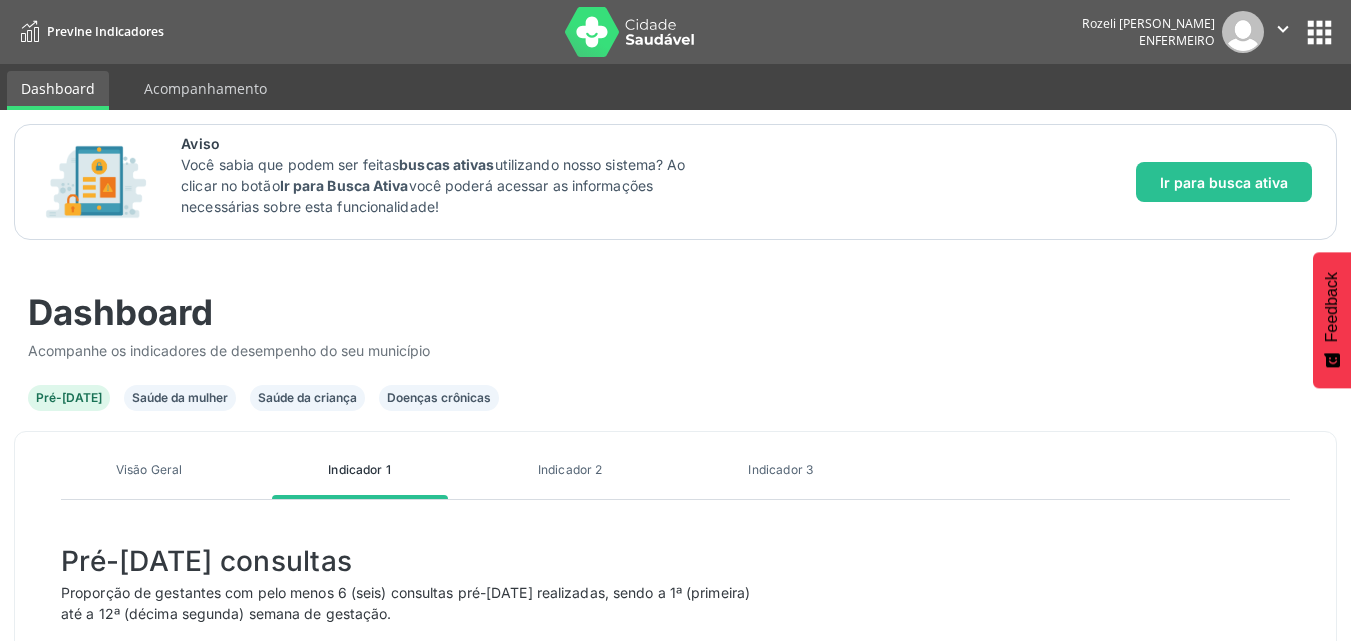 click on "apps" at bounding box center [1319, 32] 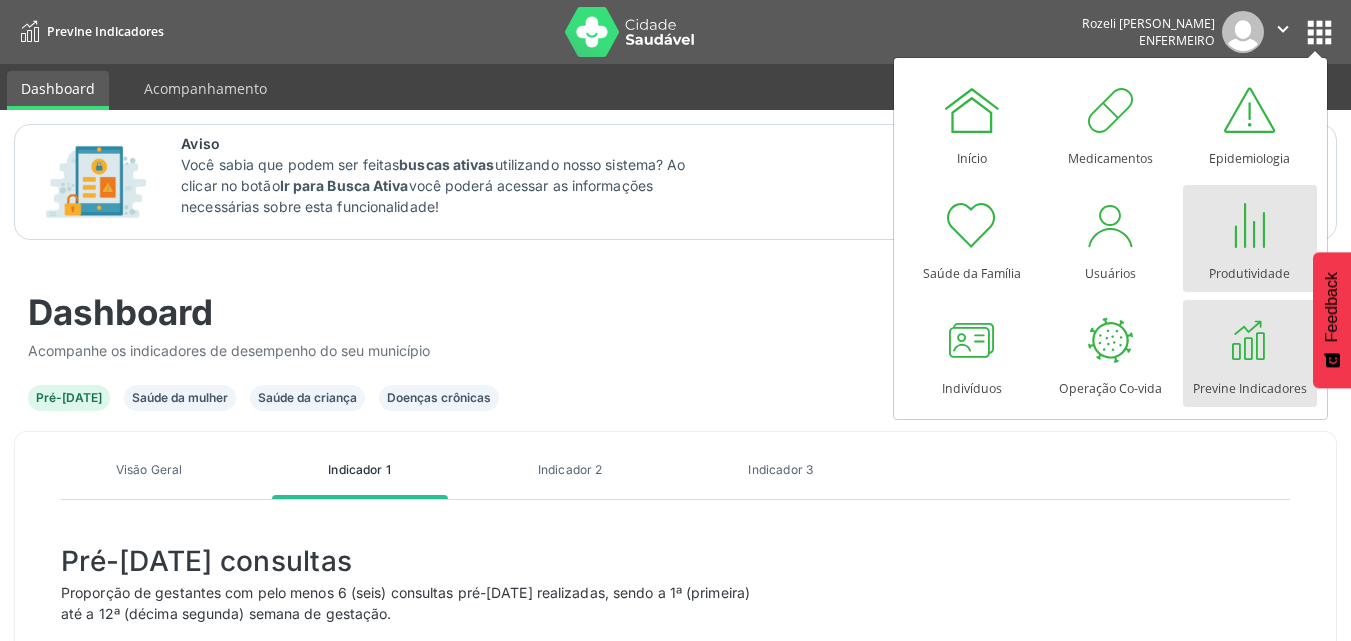 click at bounding box center [1250, 225] 